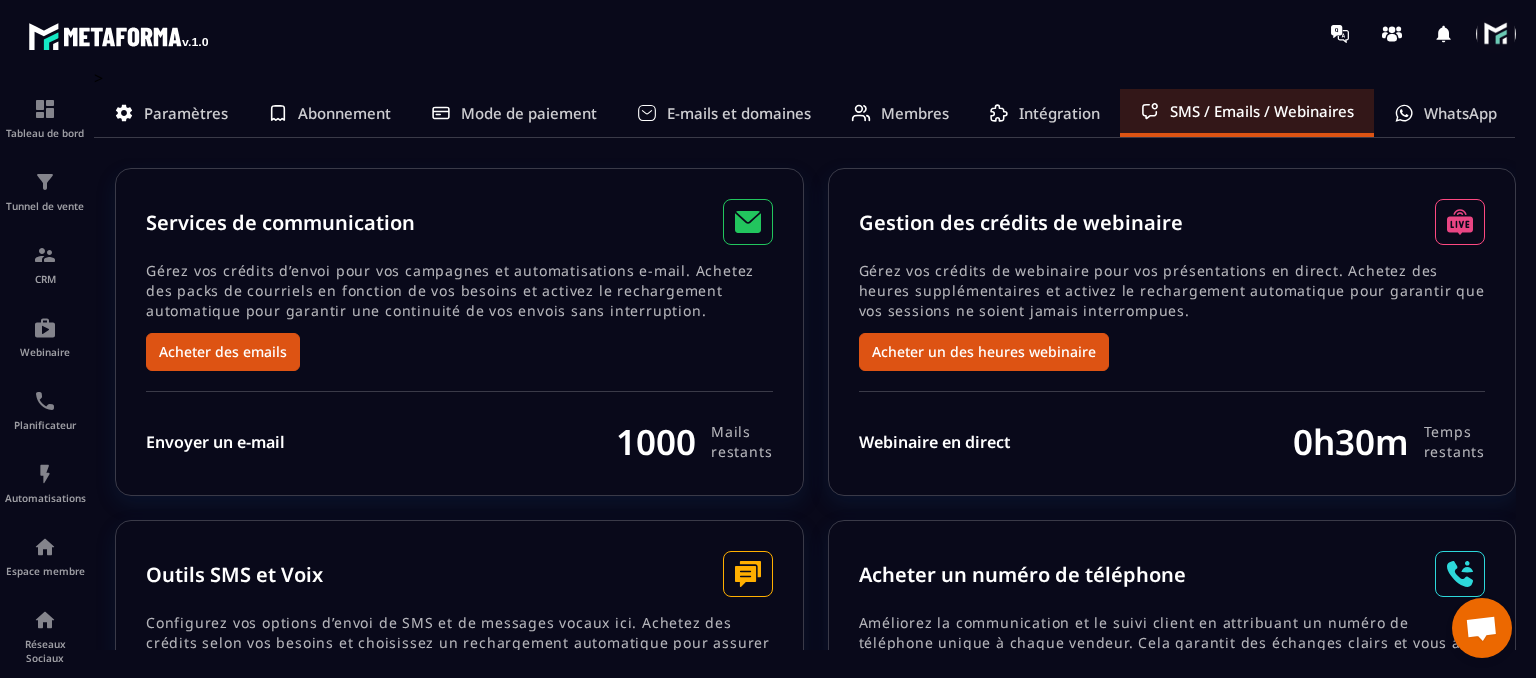 scroll, scrollTop: 0, scrollLeft: 0, axis: both 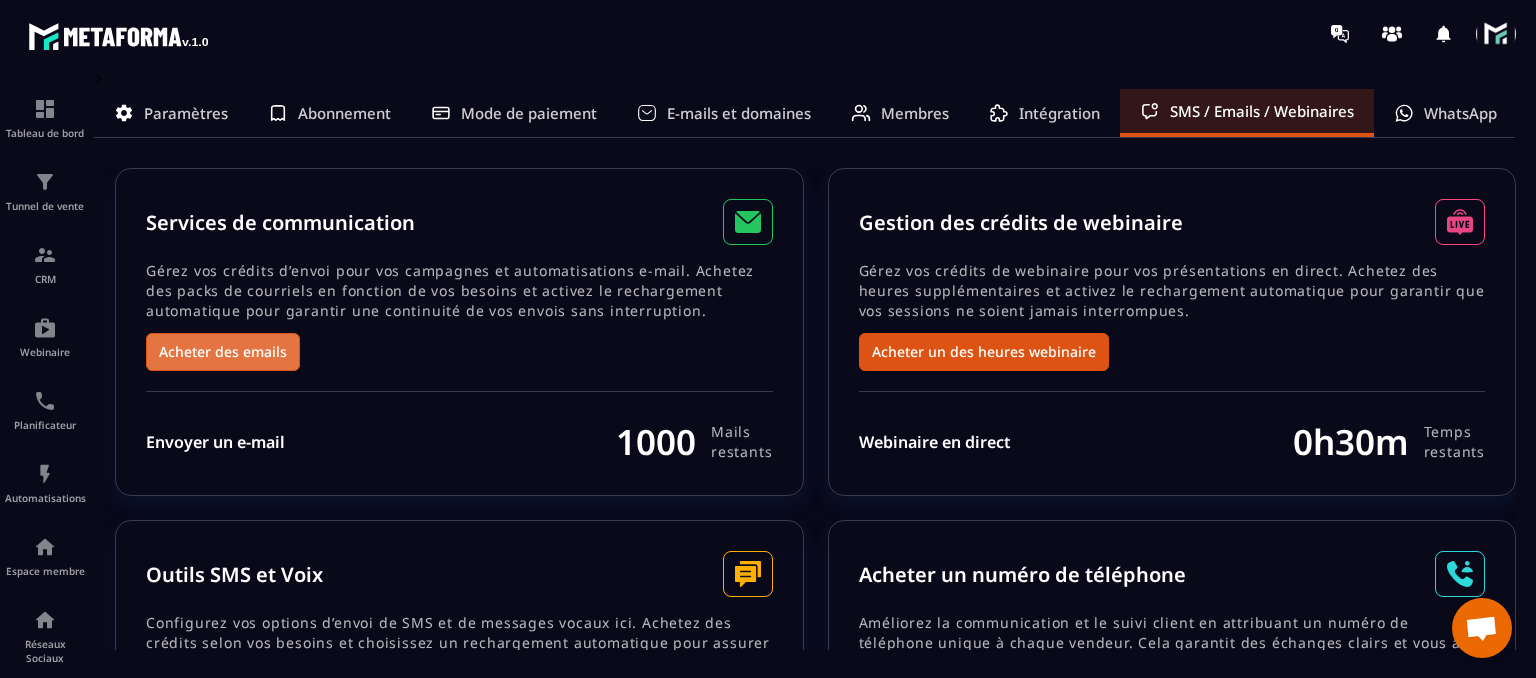 click on "Acheter des emails" at bounding box center [223, 352] 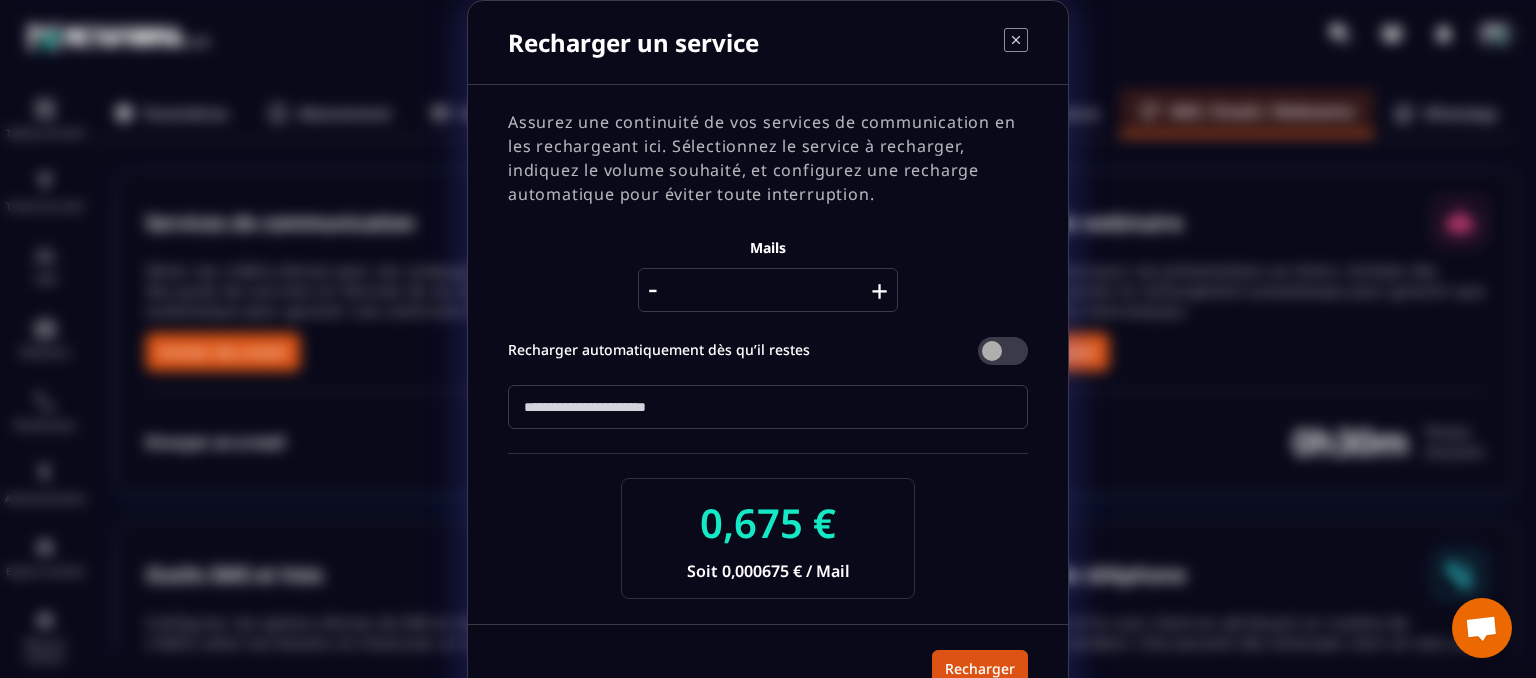 scroll, scrollTop: 38, scrollLeft: 0, axis: vertical 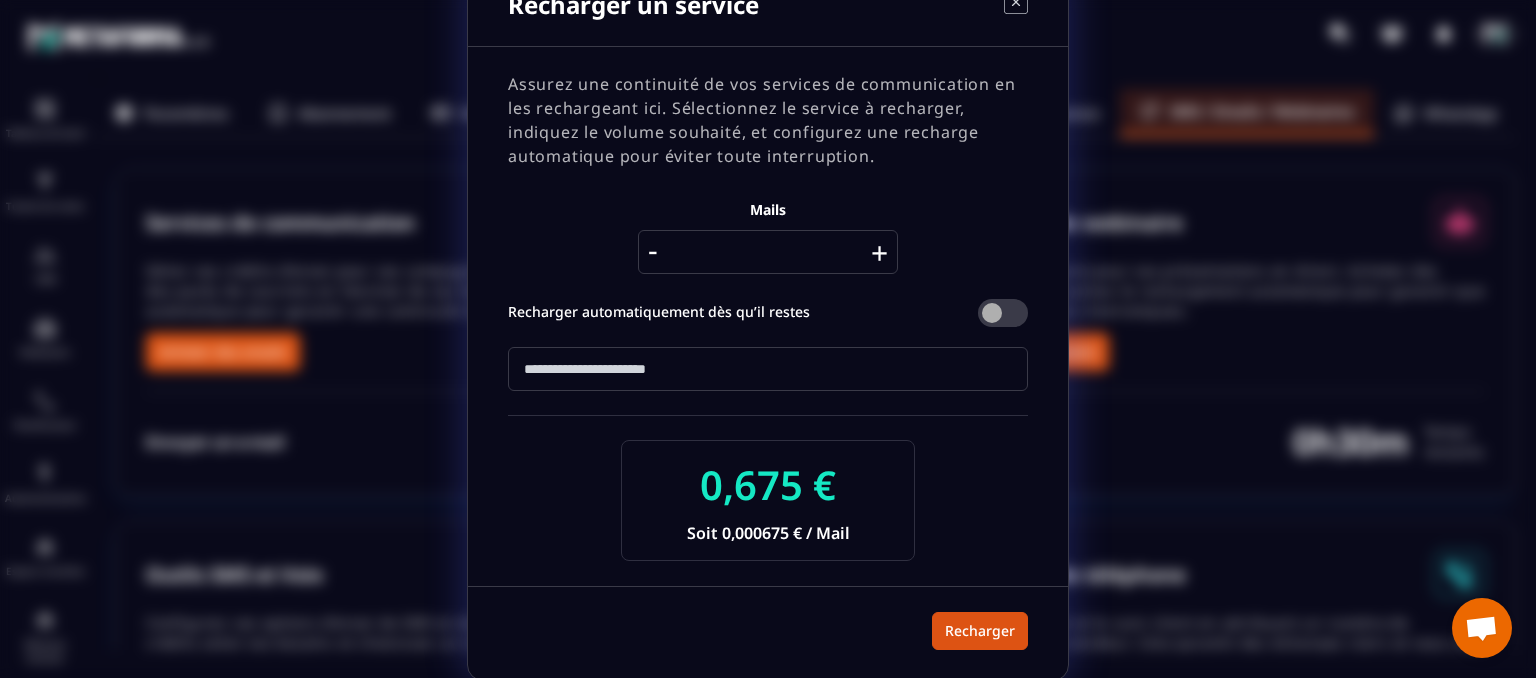 click on "+" at bounding box center (879, 252) 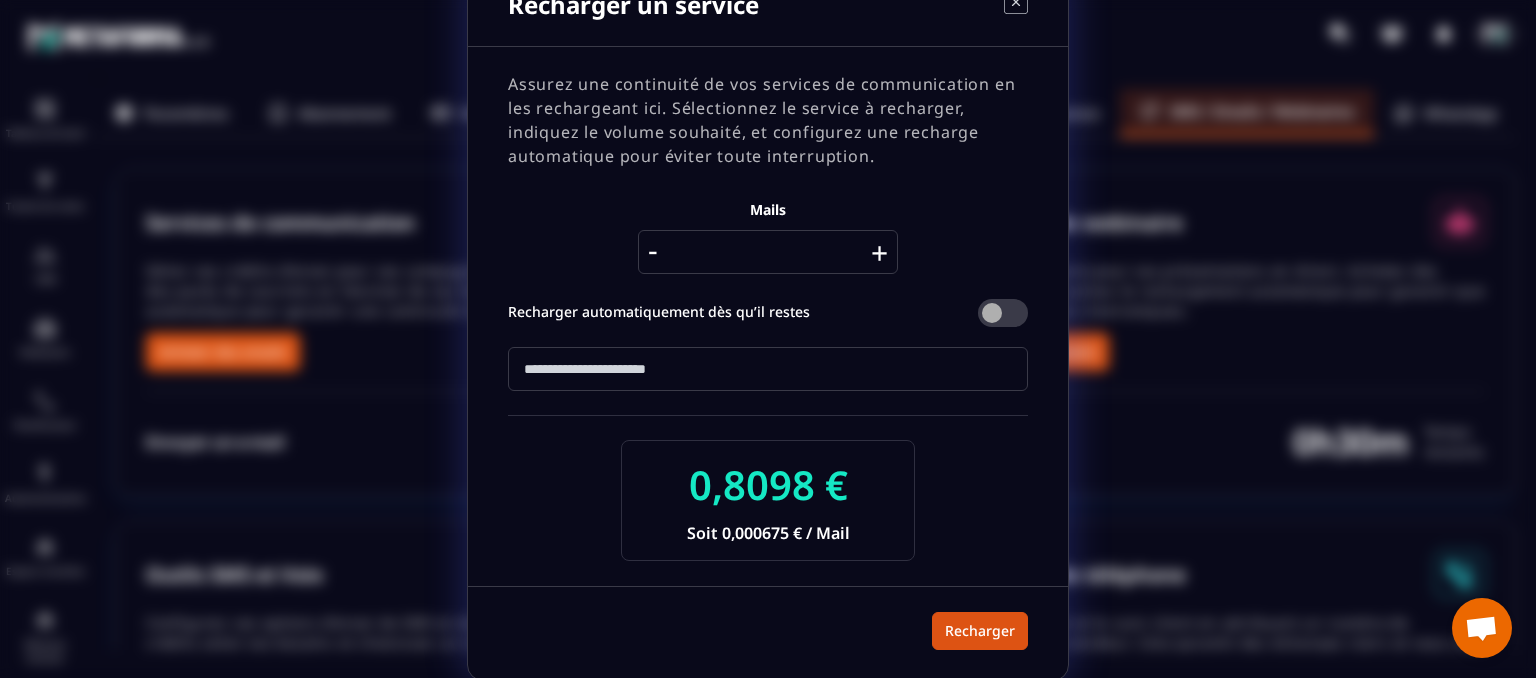 click on "+" at bounding box center [879, 252] 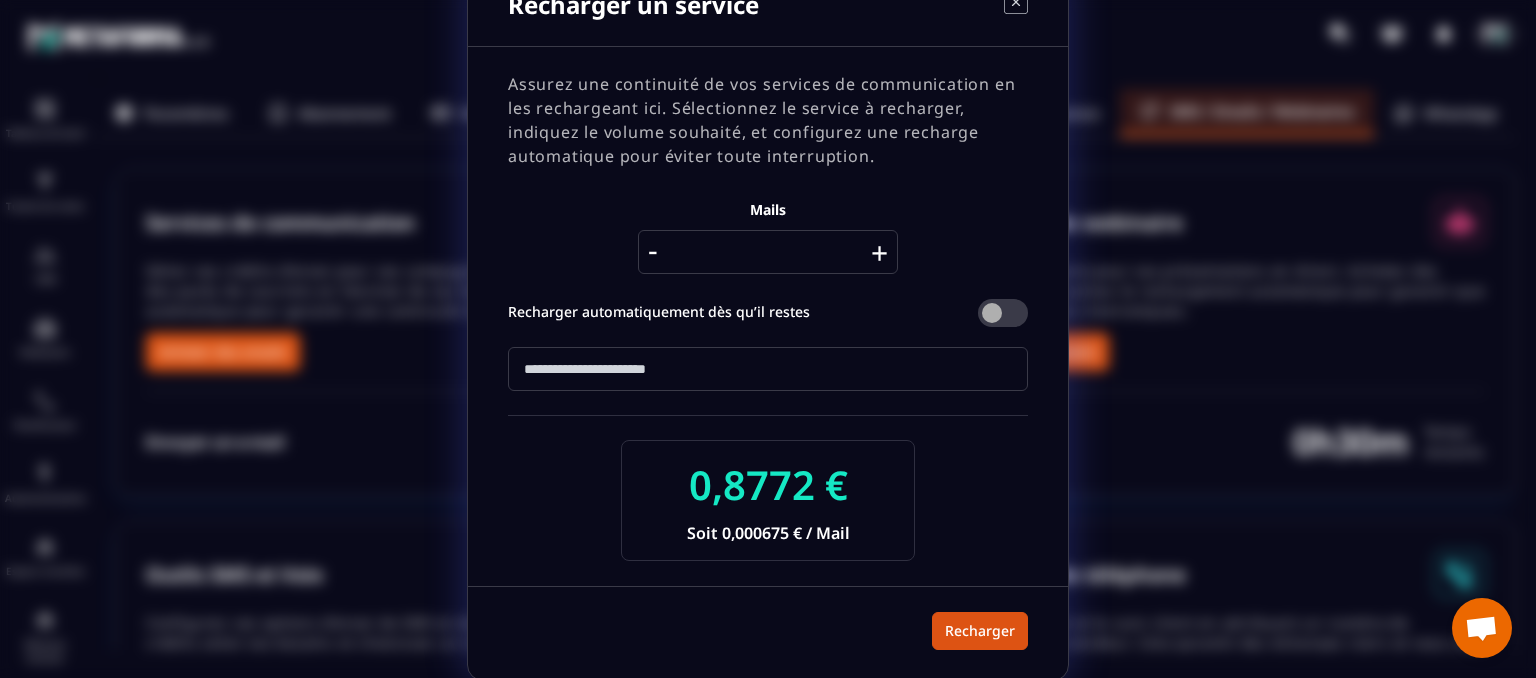 click on "+" at bounding box center [879, 252] 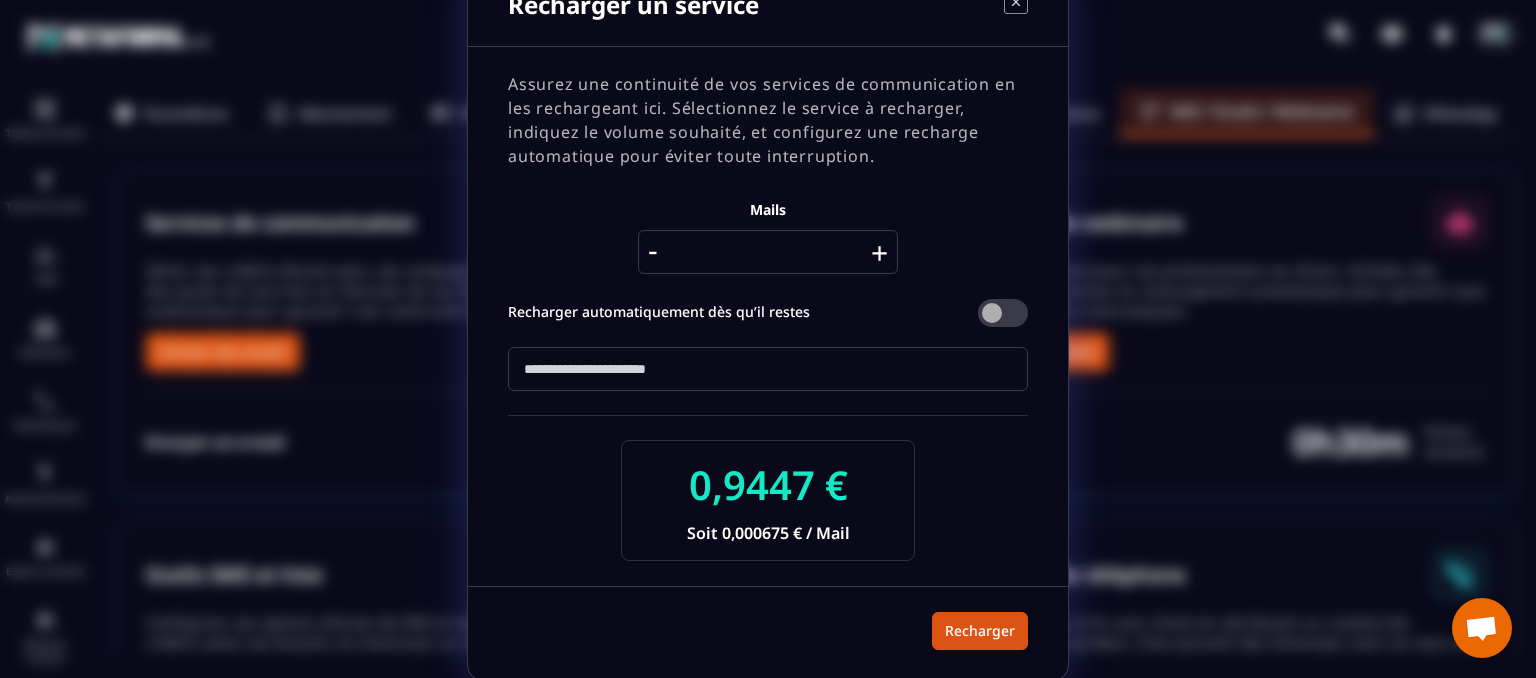 click on "+" at bounding box center [879, 252] 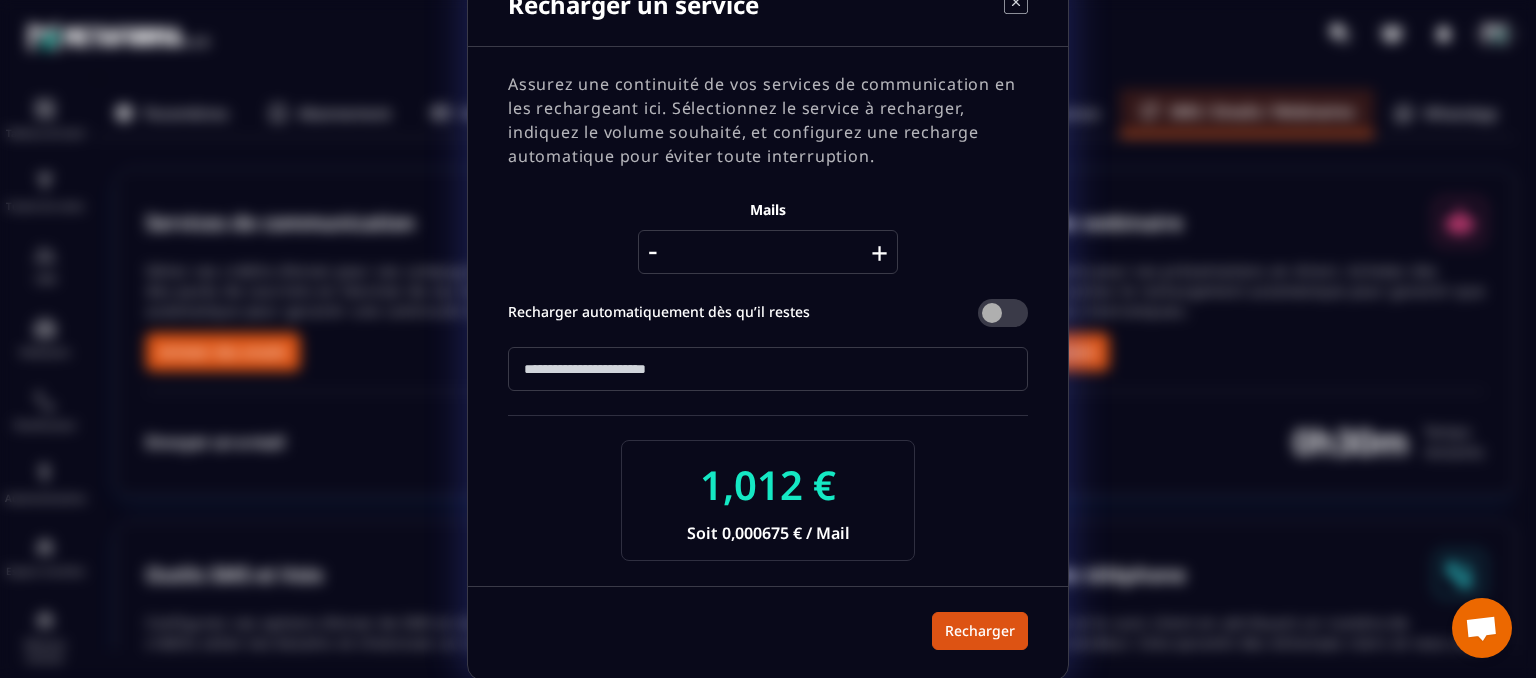 click 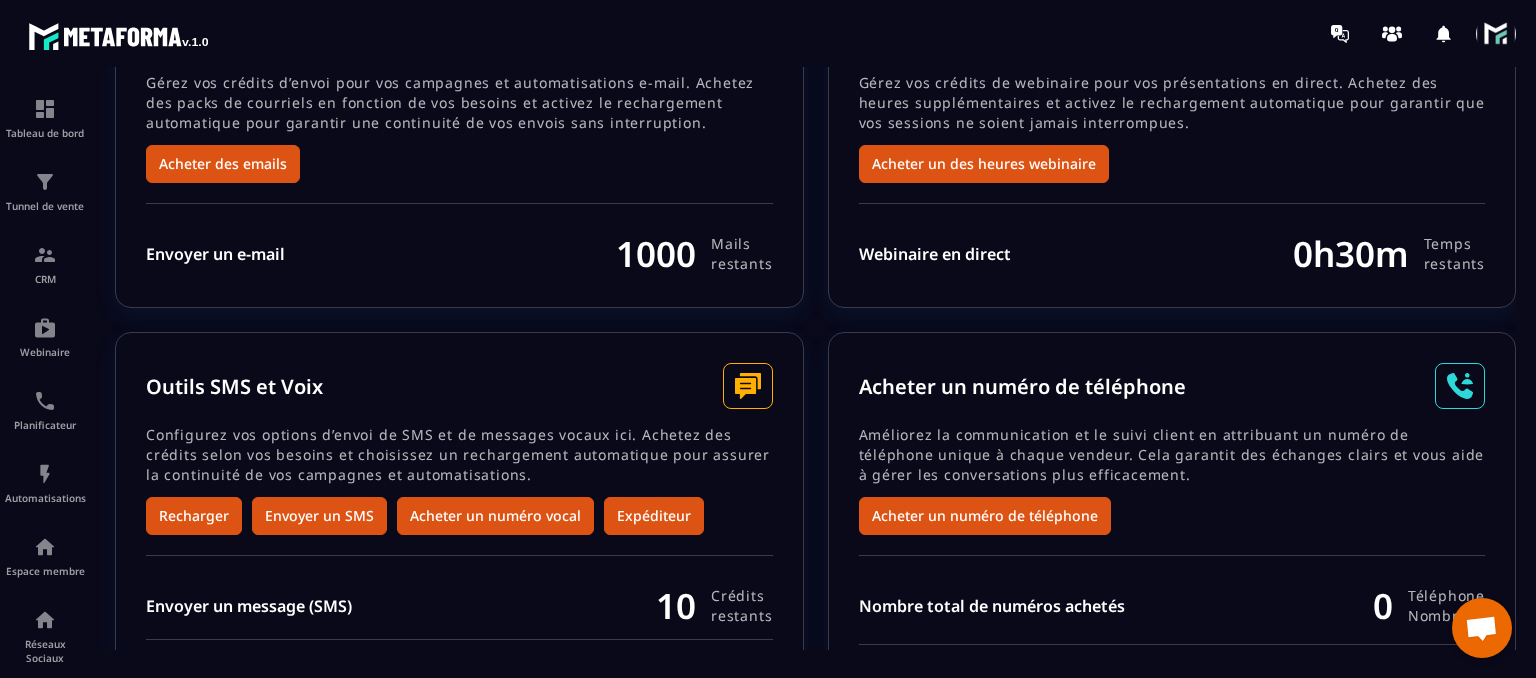 scroll, scrollTop: 0, scrollLeft: 0, axis: both 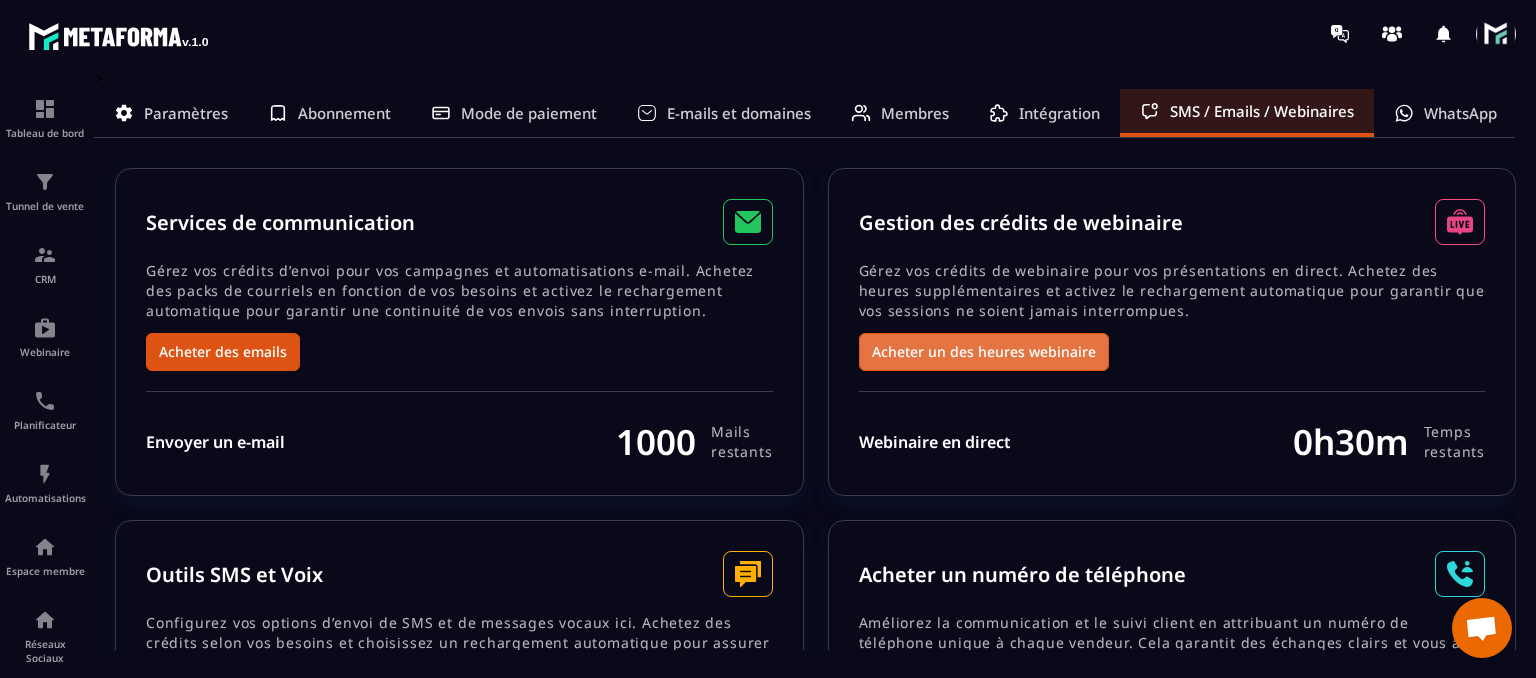 click on "Acheter un des heures webinaire" at bounding box center [984, 352] 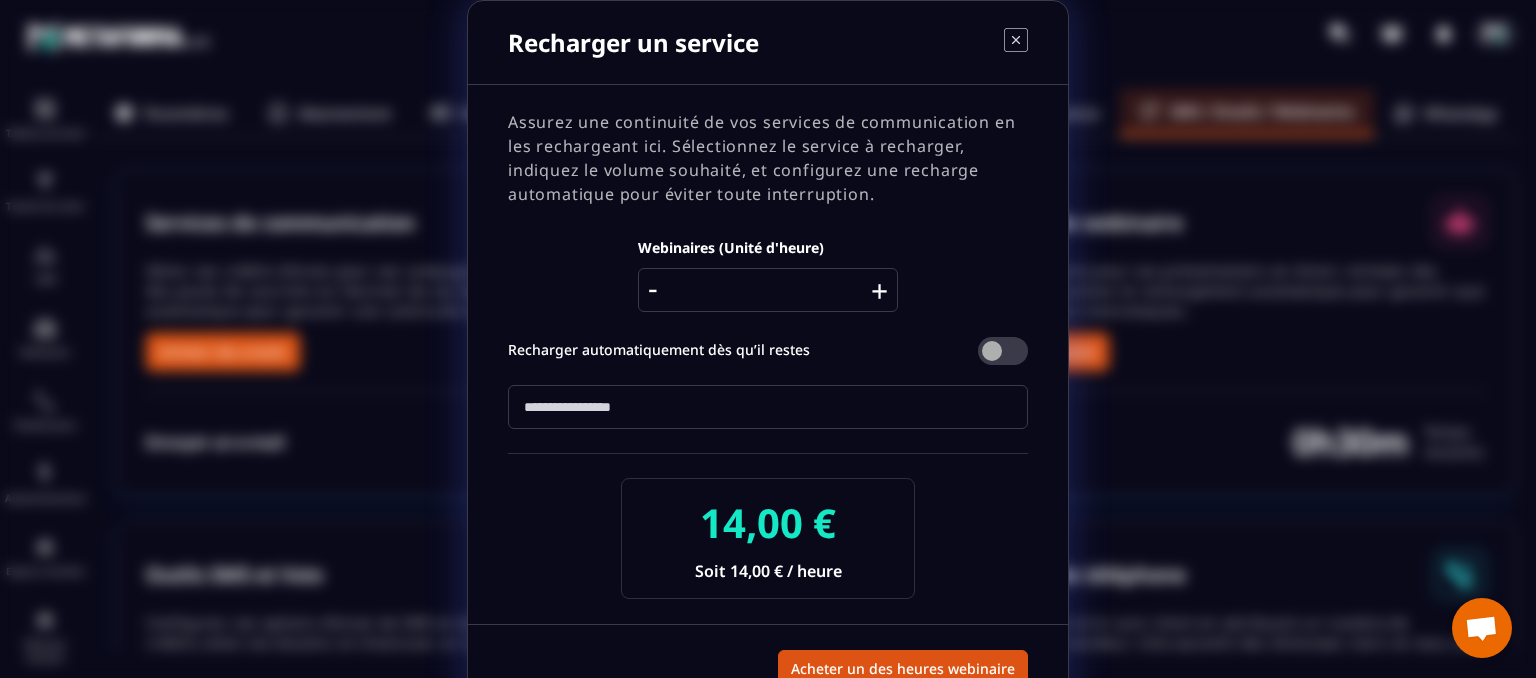click 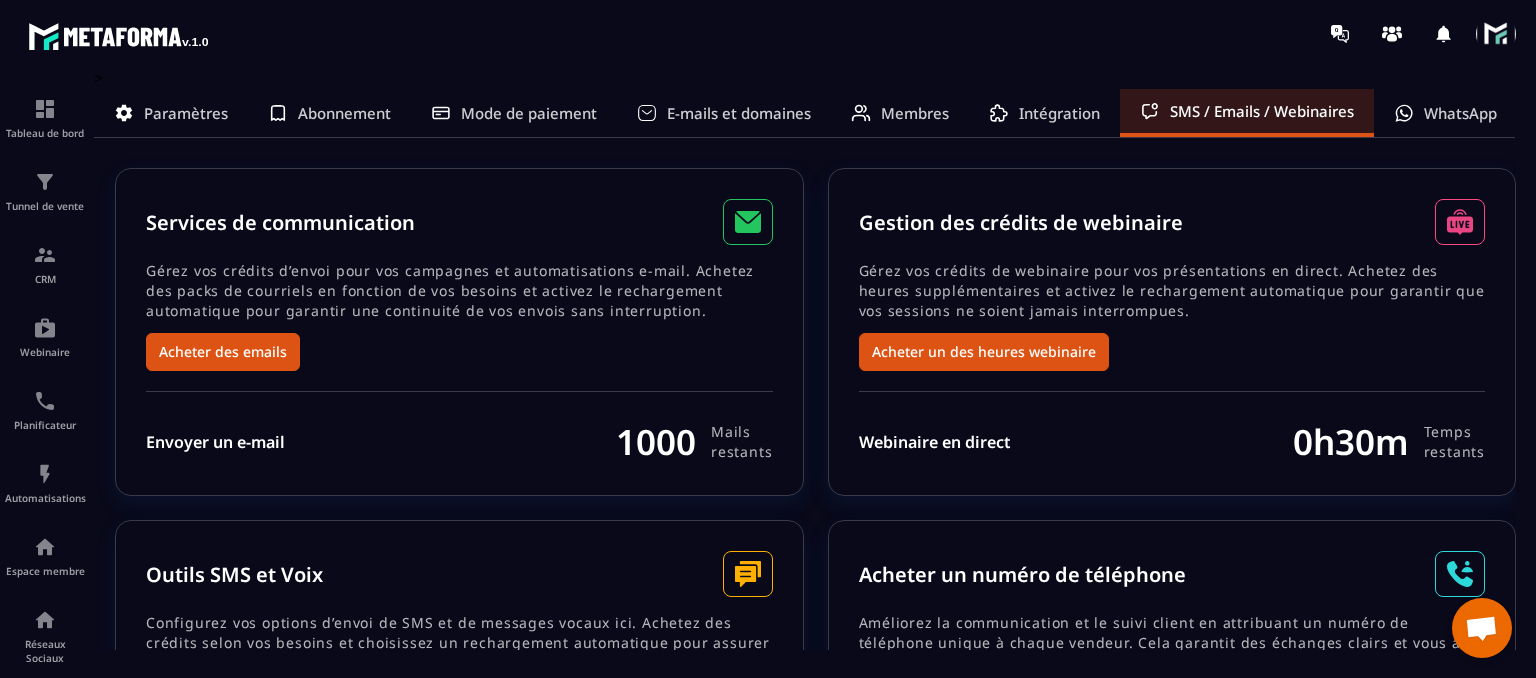 scroll, scrollTop: 0, scrollLeft: 0, axis: both 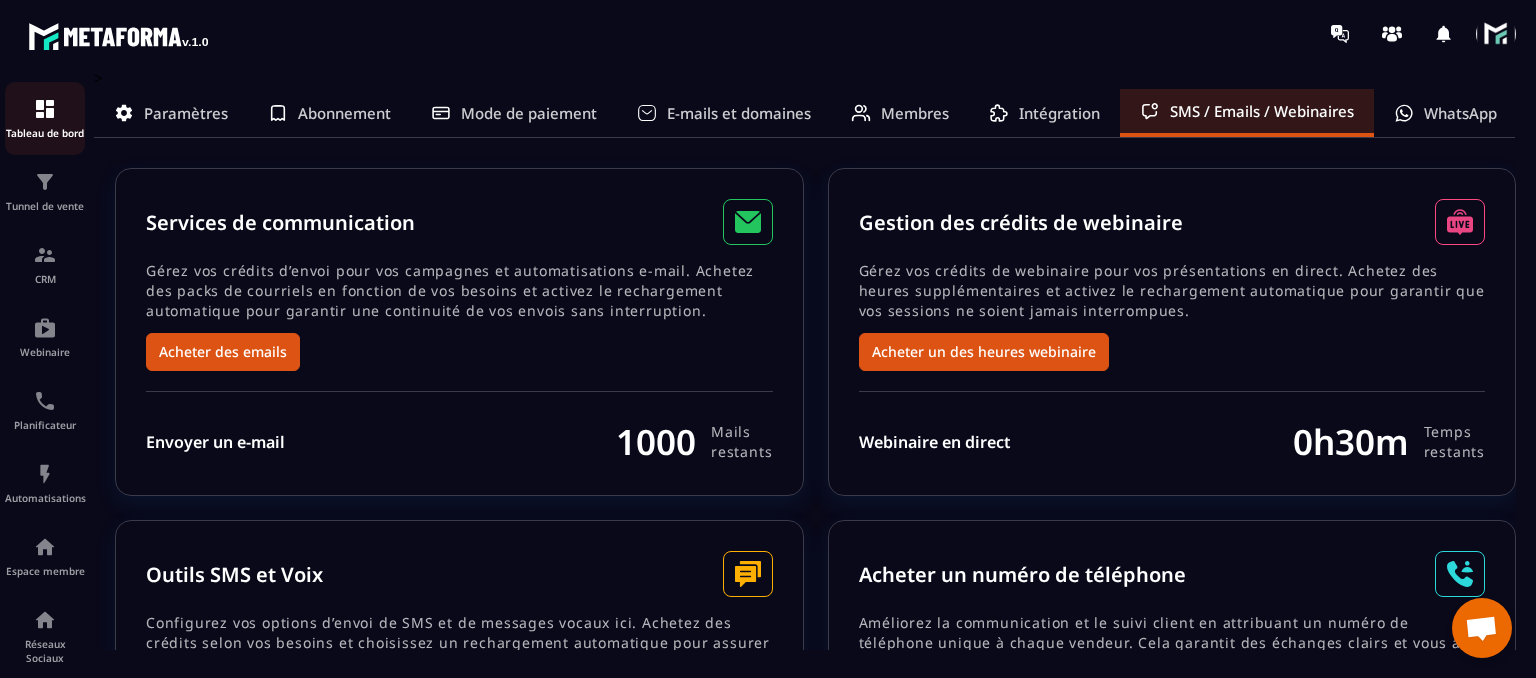 click at bounding box center (45, 109) 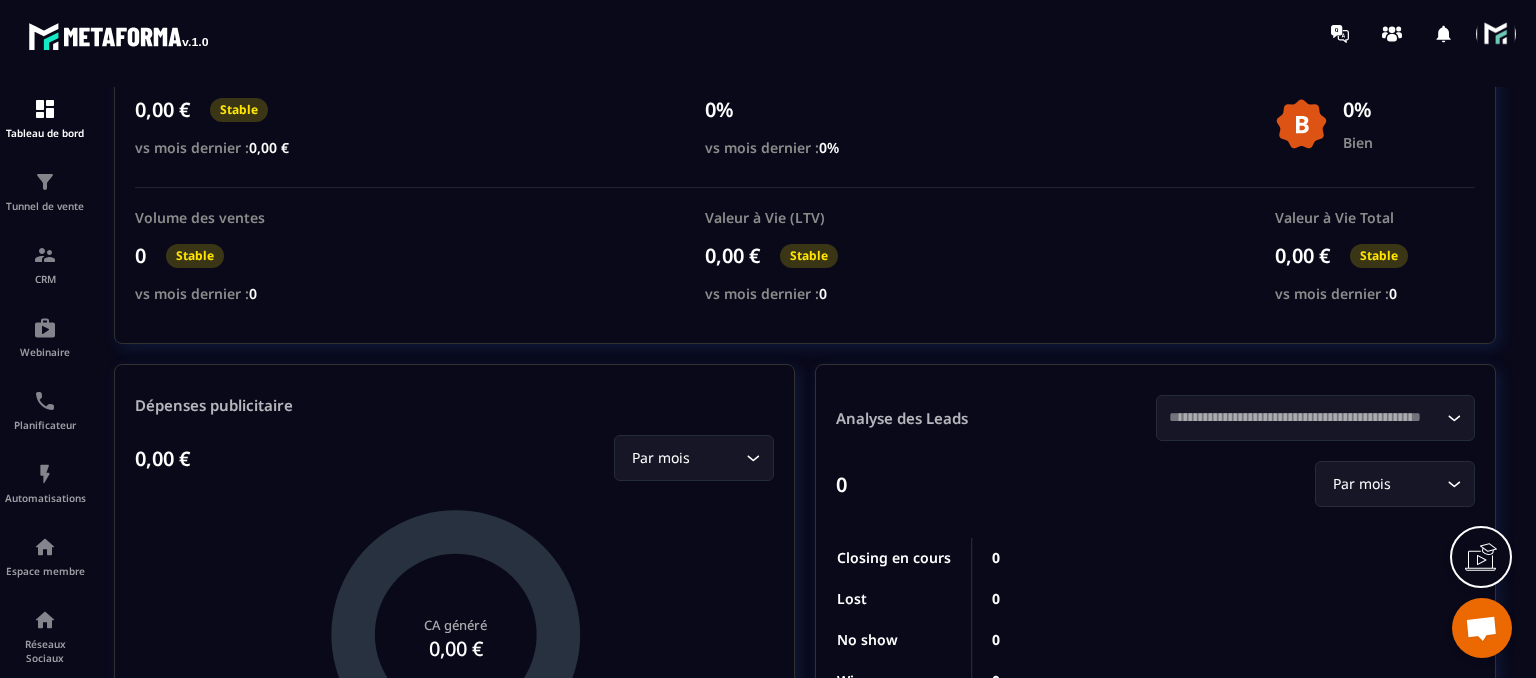 scroll, scrollTop: 200, scrollLeft: 0, axis: vertical 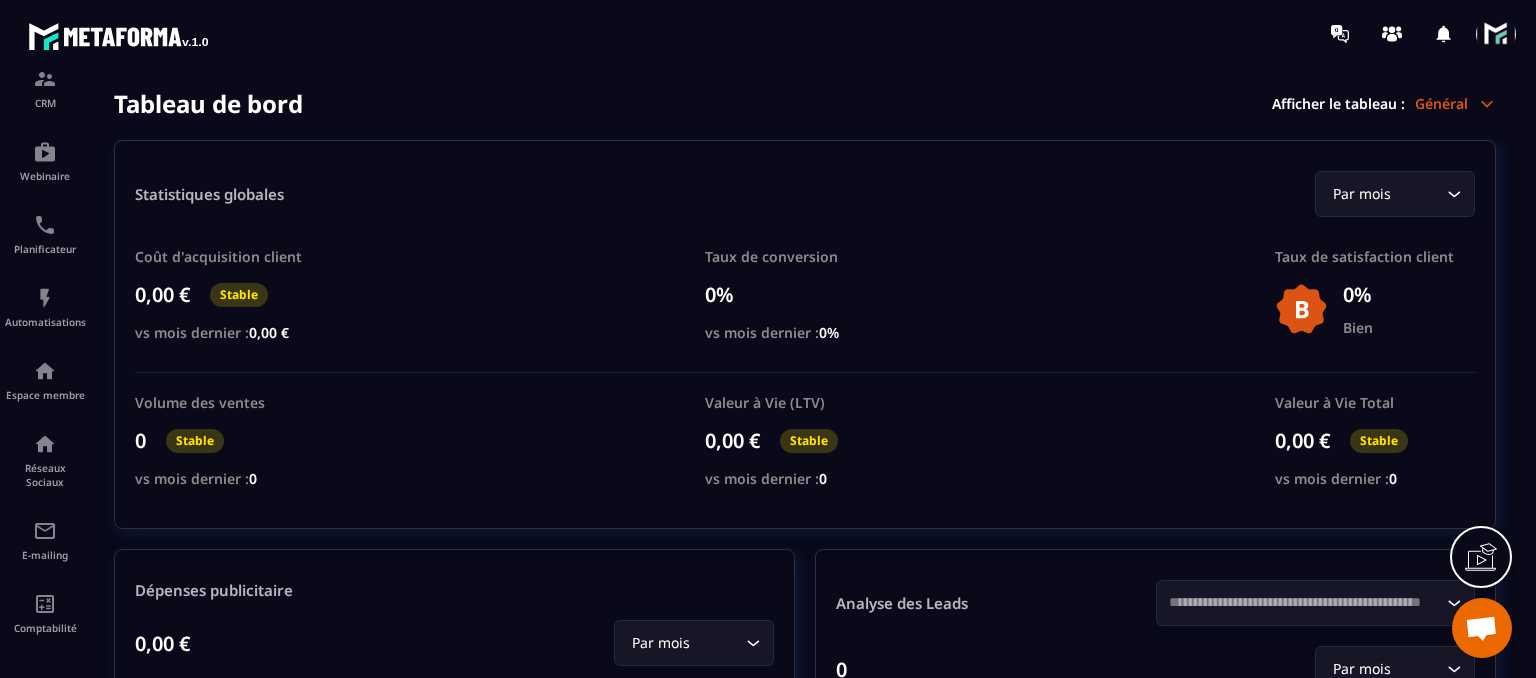click at bounding box center [1496, 34] 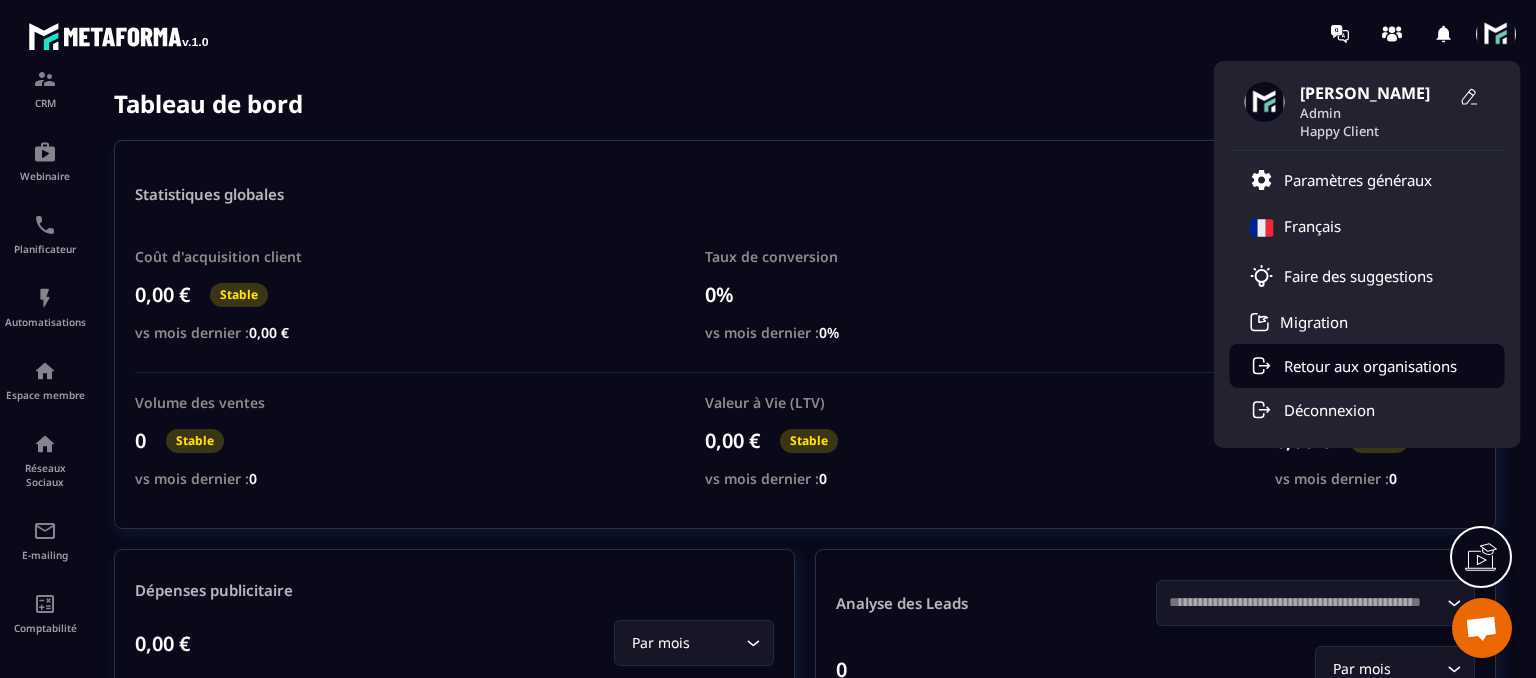click on "Retour aux organisations" at bounding box center (1367, 366) 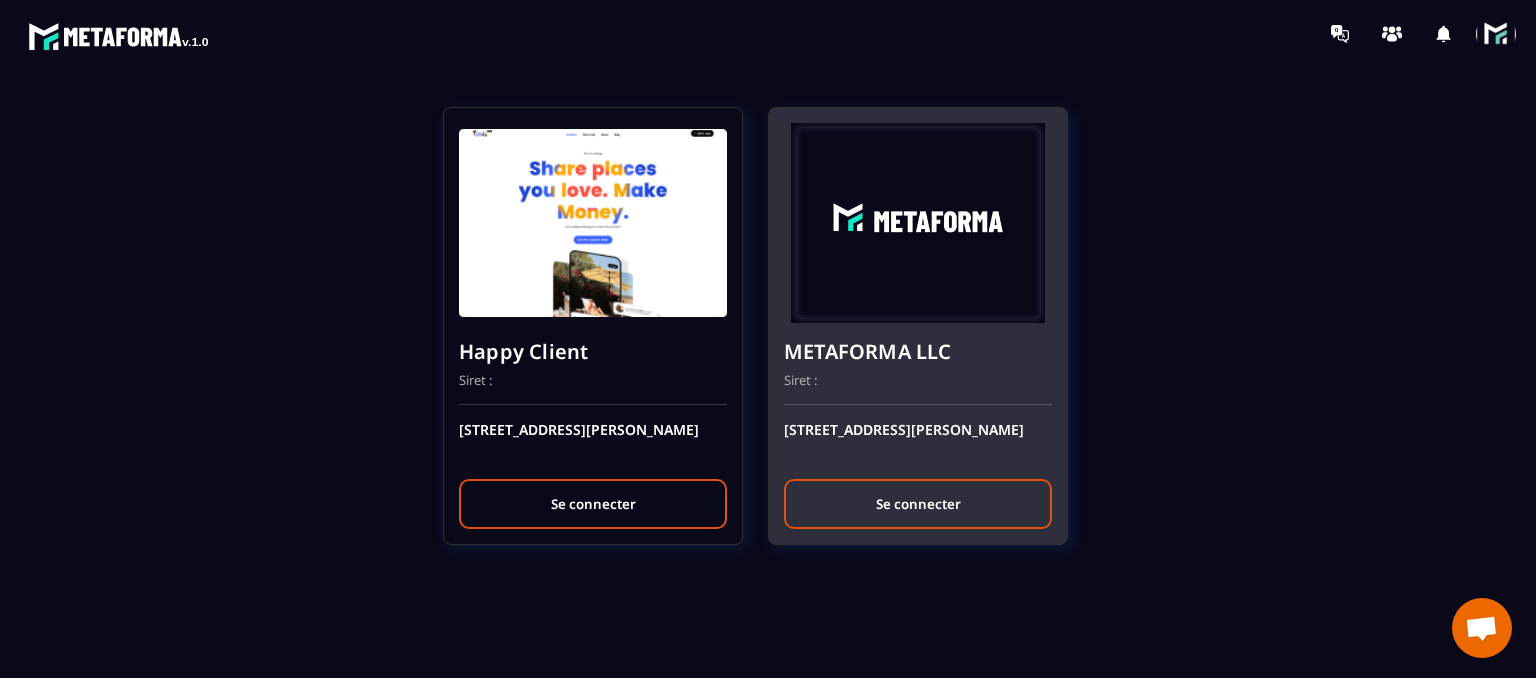 click on "Se connecter" at bounding box center (918, 504) 